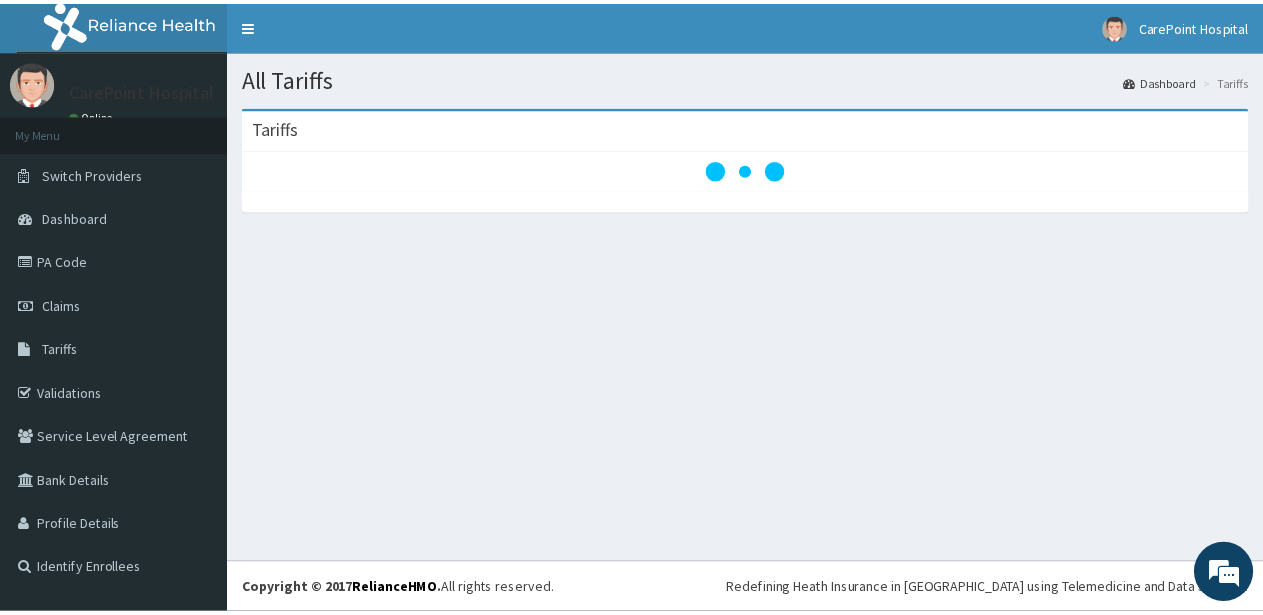scroll, scrollTop: 0, scrollLeft: 0, axis: both 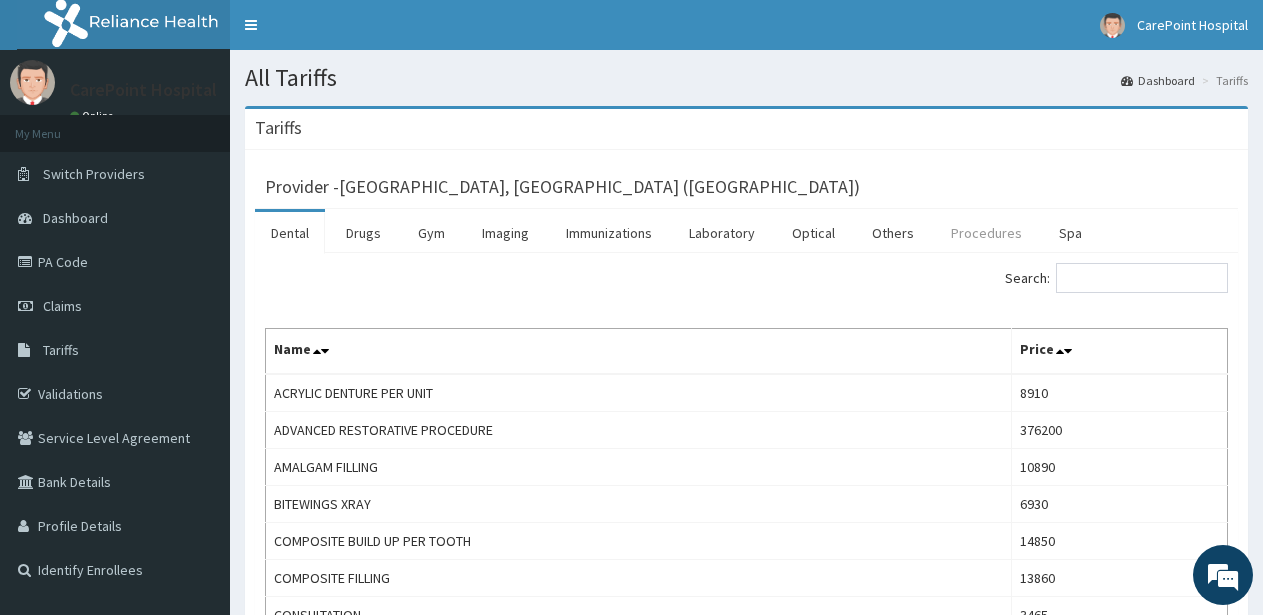 click on "Procedures" at bounding box center (986, 233) 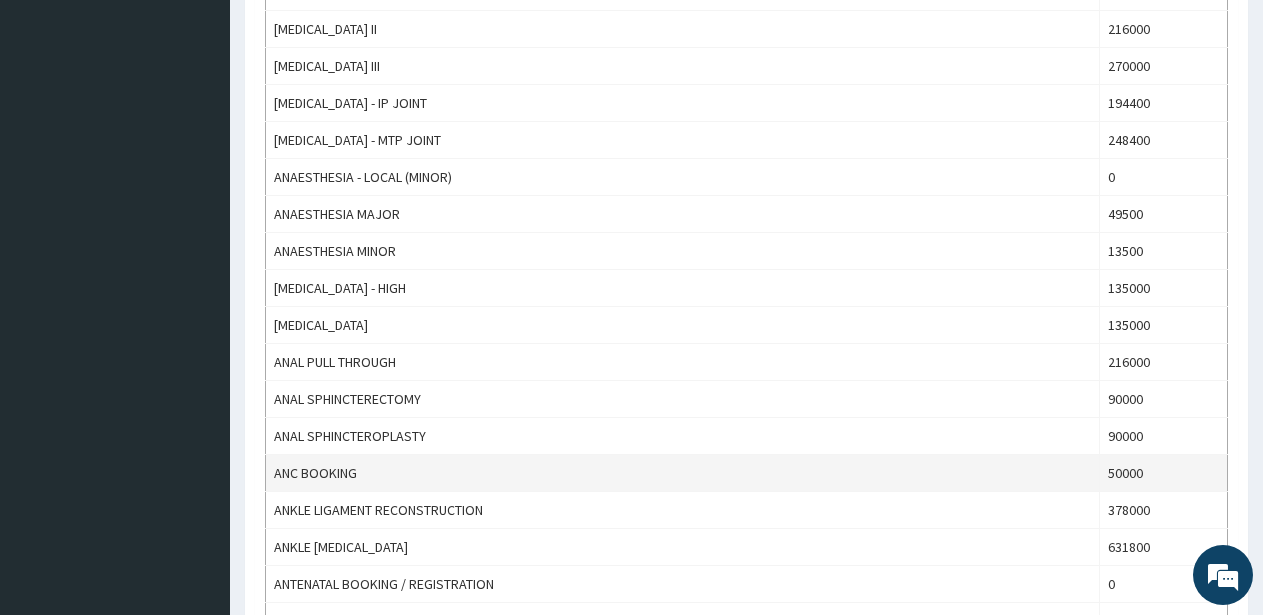 scroll, scrollTop: 1835, scrollLeft: 0, axis: vertical 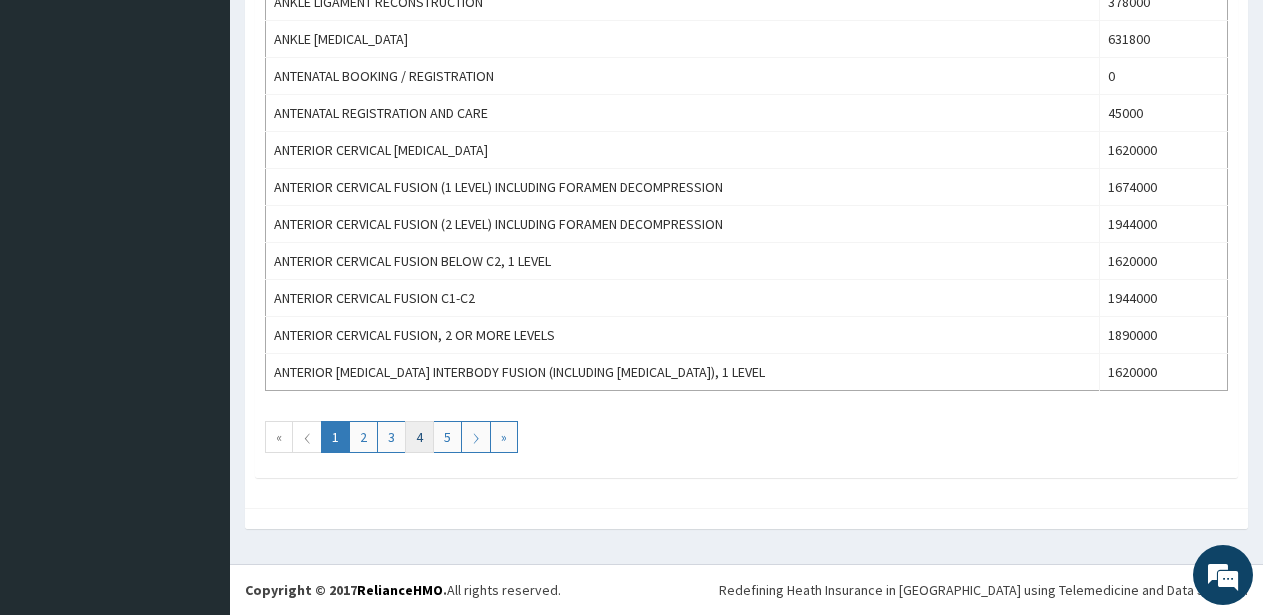 click on "4" at bounding box center [419, 437] 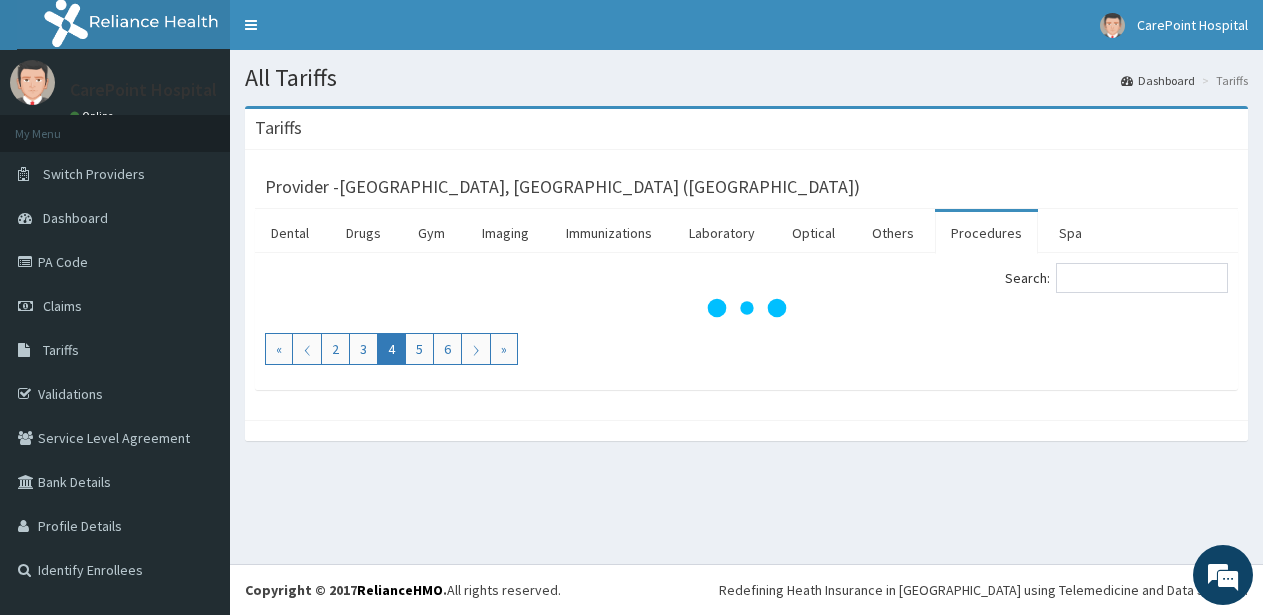 scroll, scrollTop: 0, scrollLeft: 0, axis: both 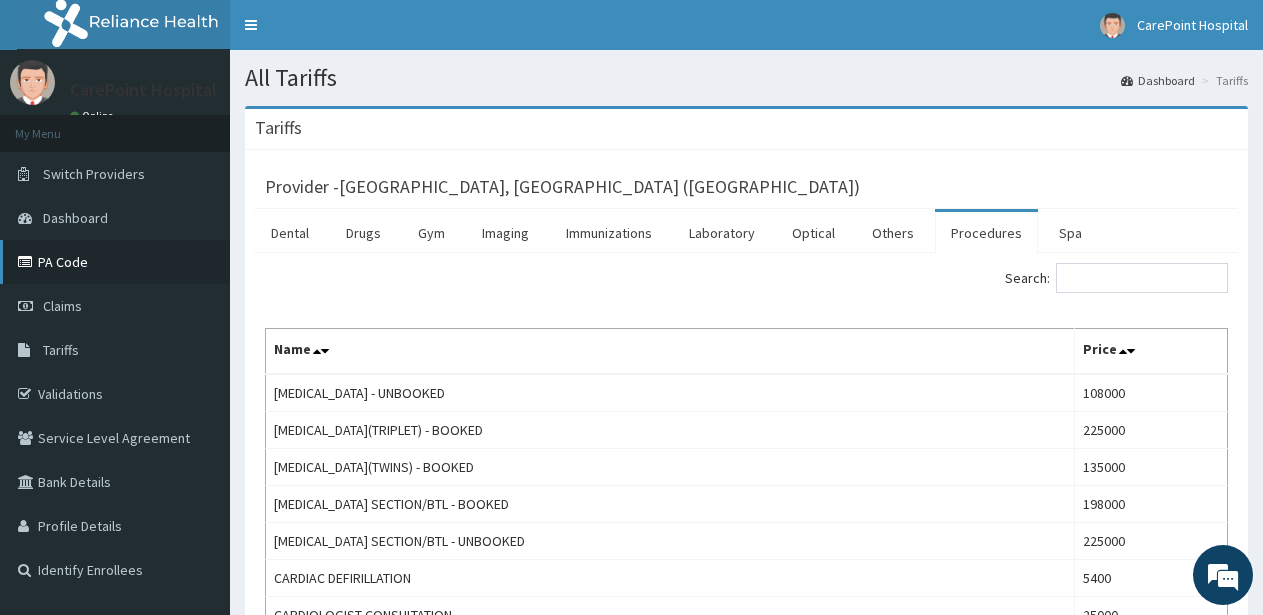 click on "PA Code" at bounding box center [115, 262] 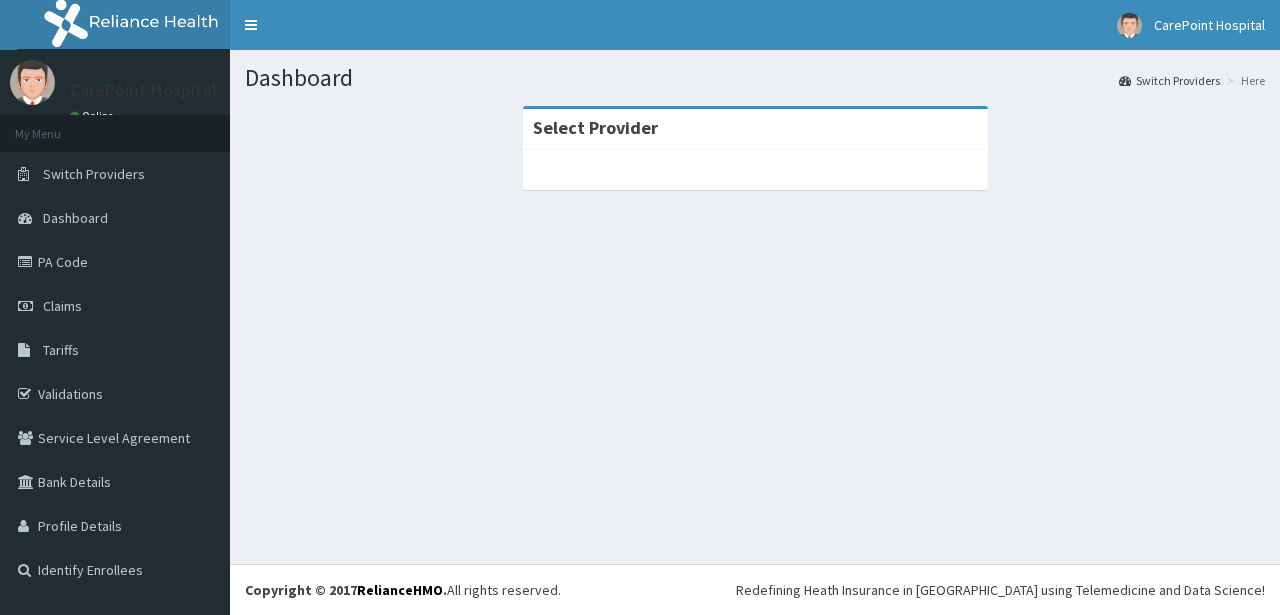 scroll, scrollTop: 0, scrollLeft: 0, axis: both 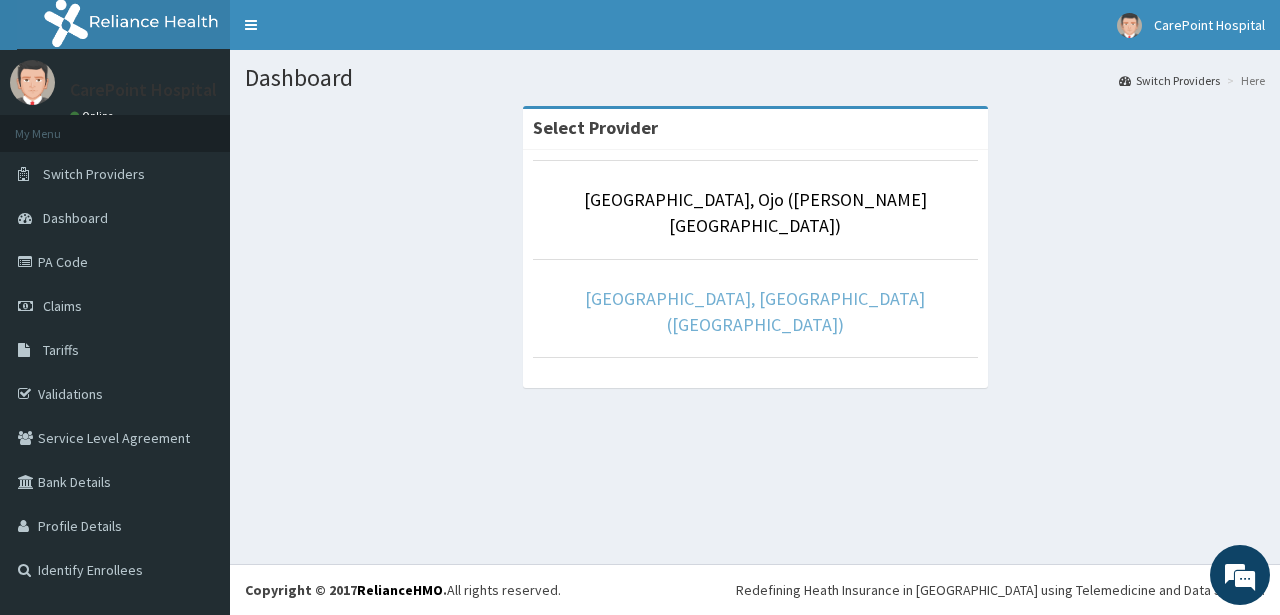 click on "[GEOGRAPHIC_DATA], [GEOGRAPHIC_DATA] ([GEOGRAPHIC_DATA])" at bounding box center (755, 311) 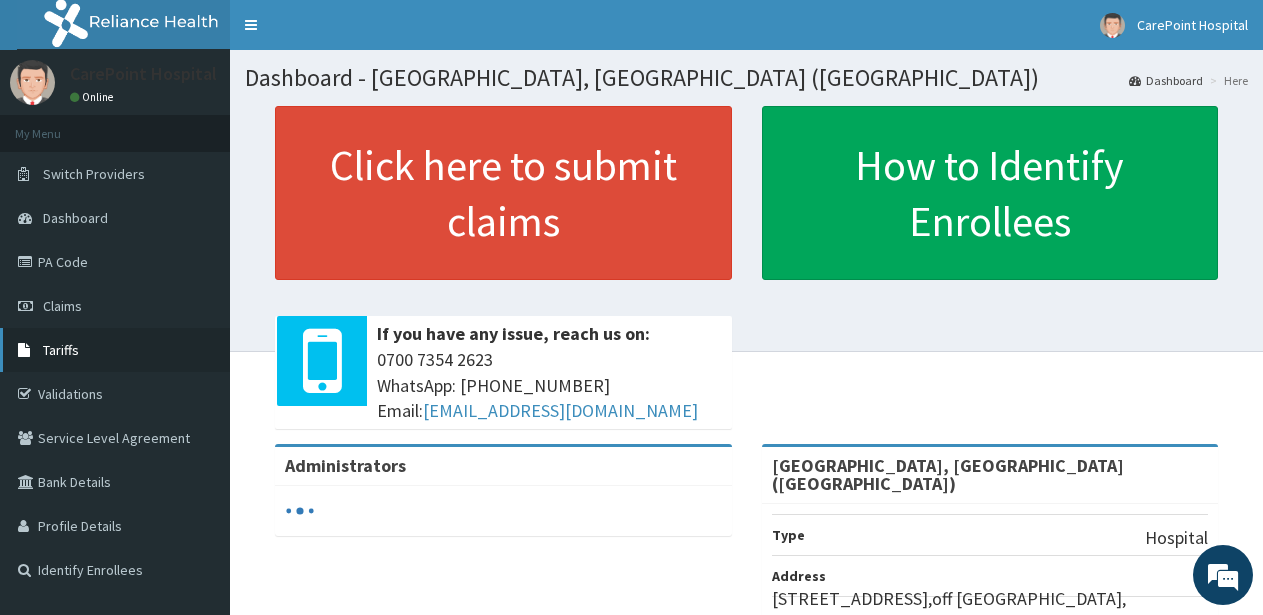 scroll, scrollTop: 0, scrollLeft: 0, axis: both 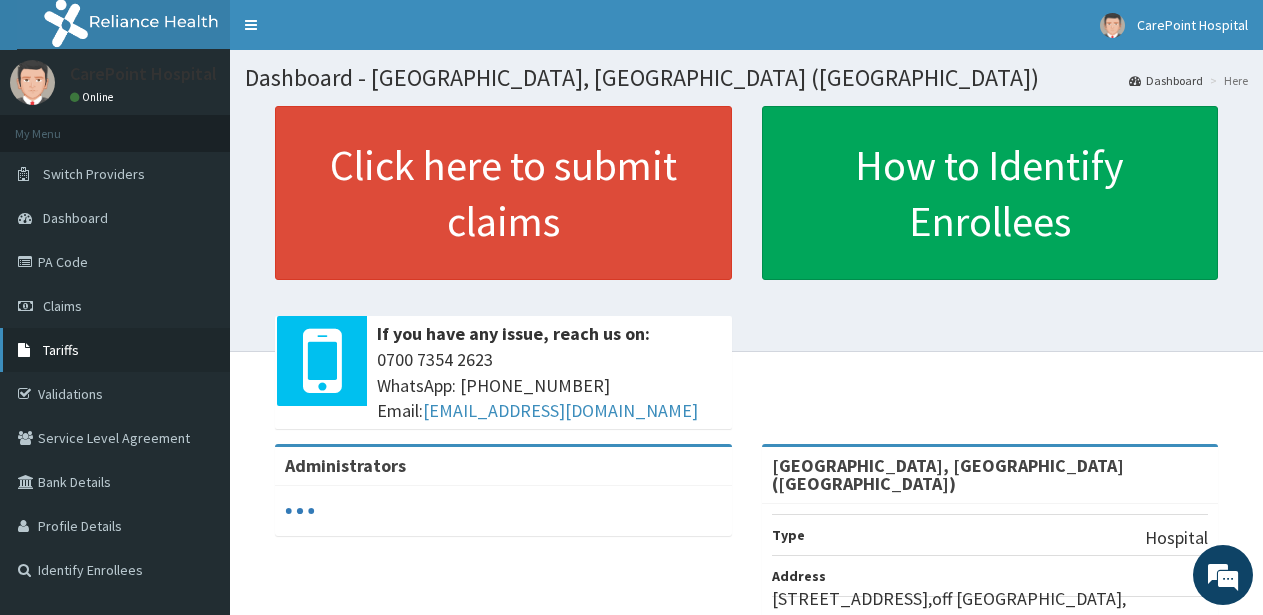 click on "Tariffs" at bounding box center (115, 350) 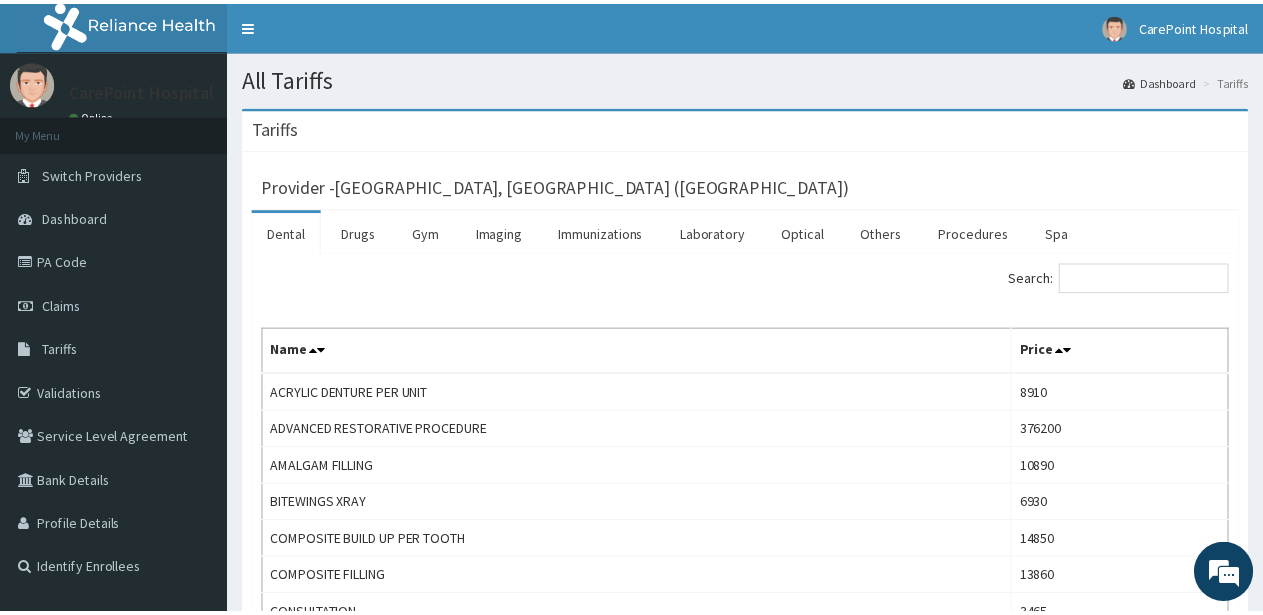 scroll, scrollTop: 0, scrollLeft: 0, axis: both 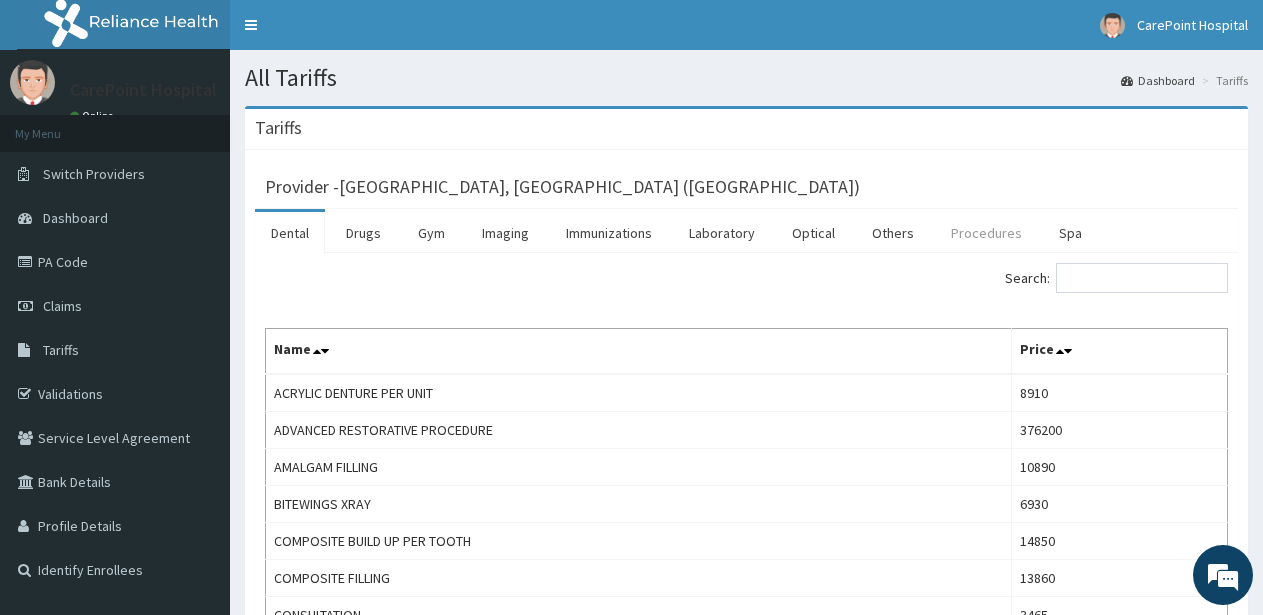 click on "Procedures" at bounding box center [986, 233] 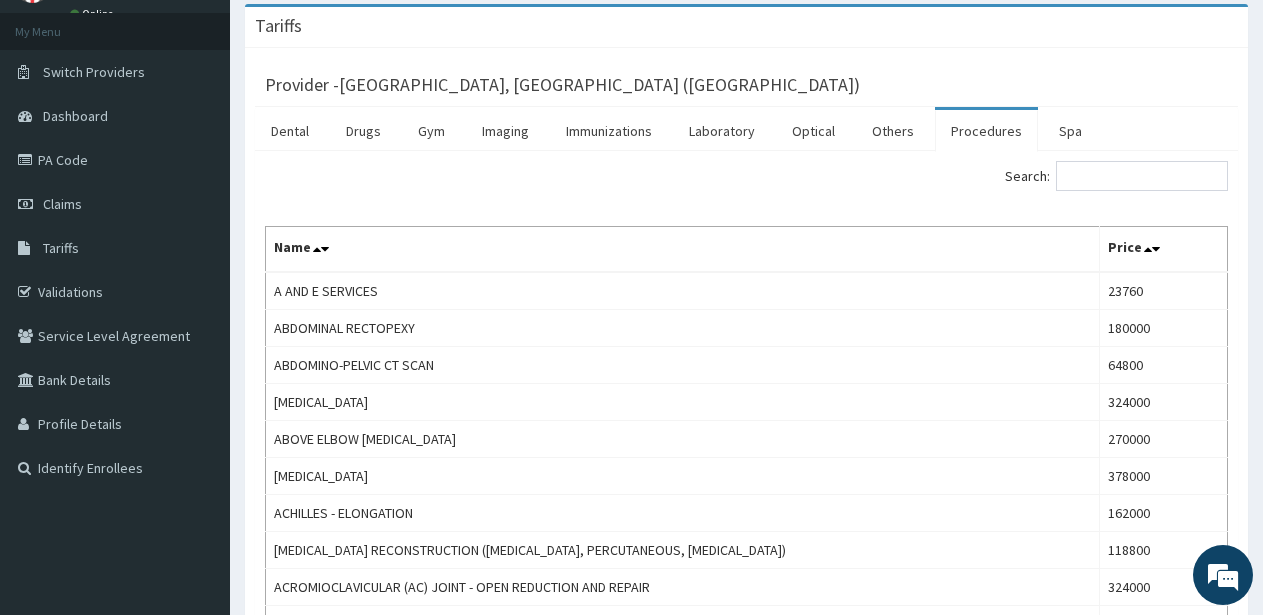 scroll, scrollTop: 0, scrollLeft: 0, axis: both 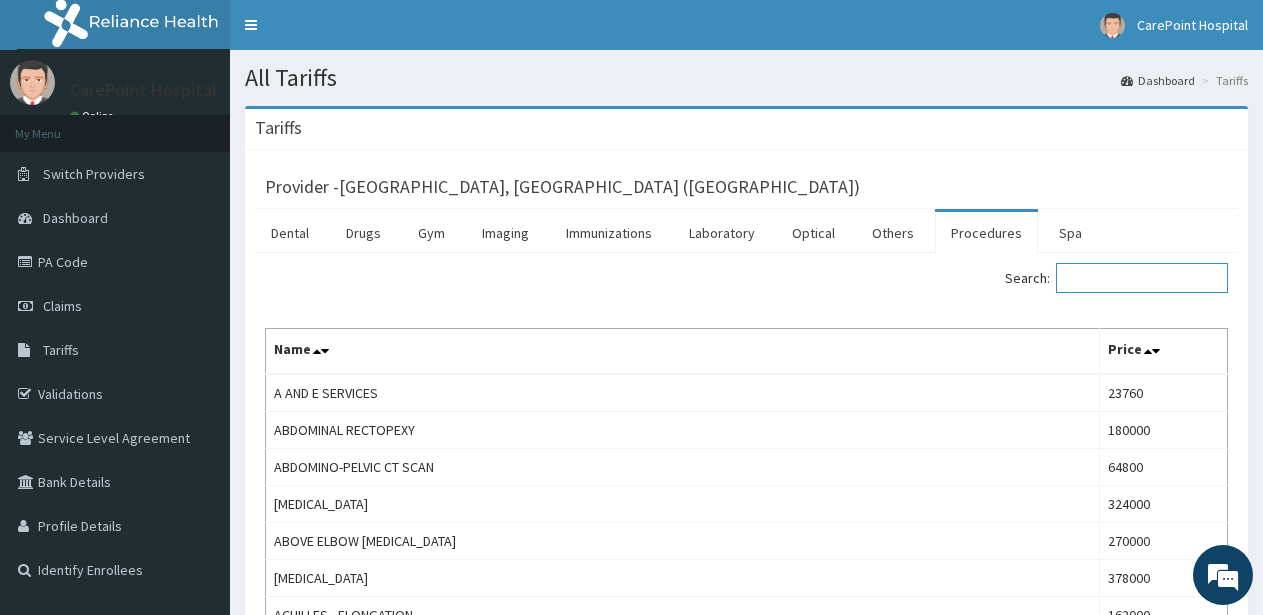 click on "Search:" at bounding box center [1142, 278] 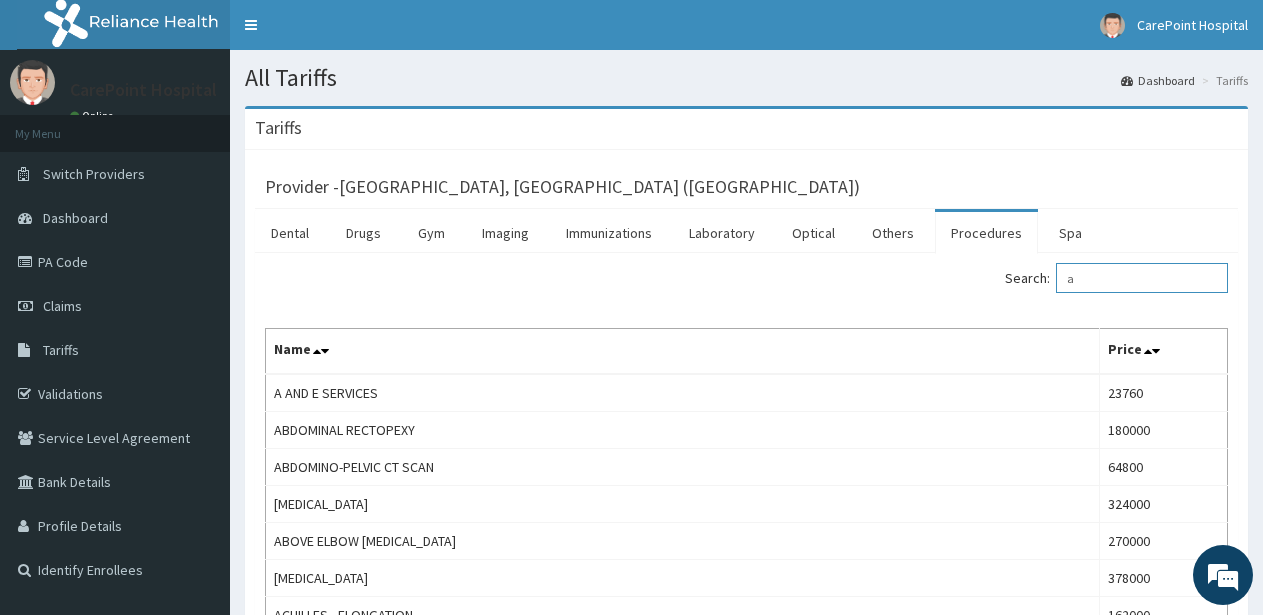 scroll, scrollTop: 0, scrollLeft: 0, axis: both 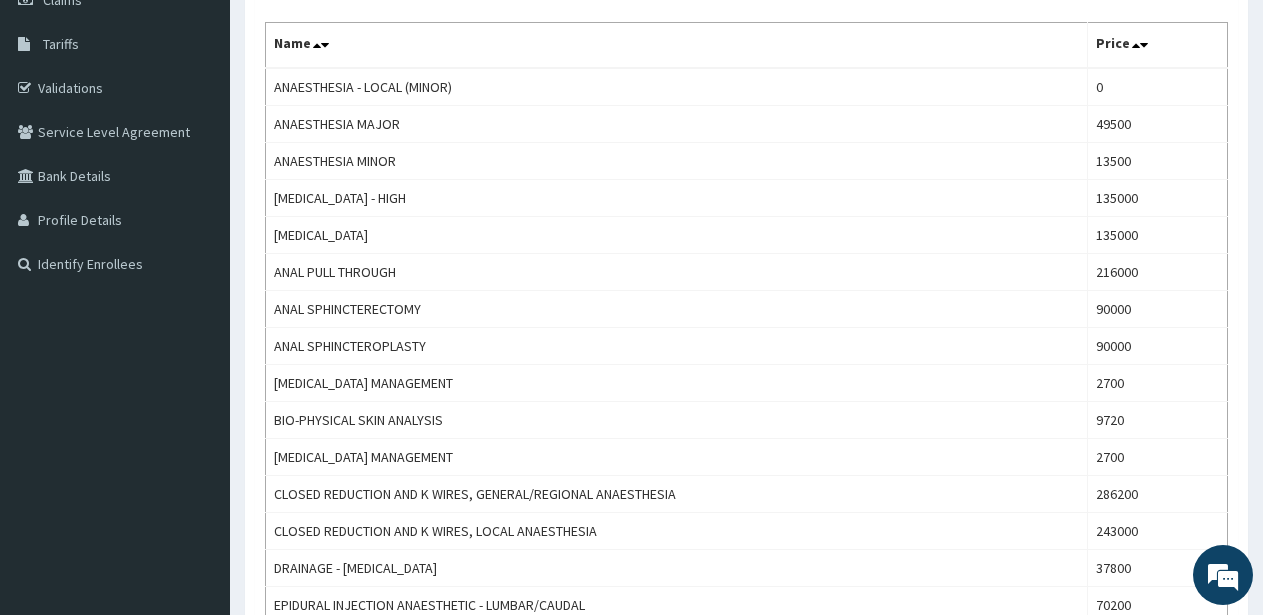 type on "ana" 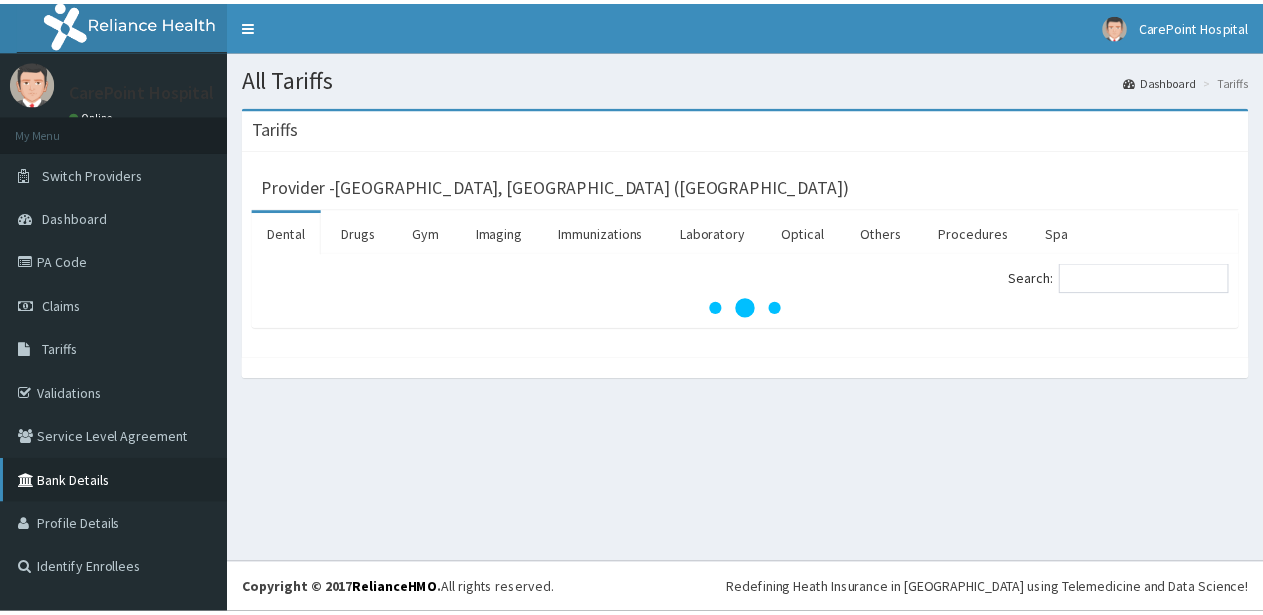 scroll, scrollTop: 0, scrollLeft: 0, axis: both 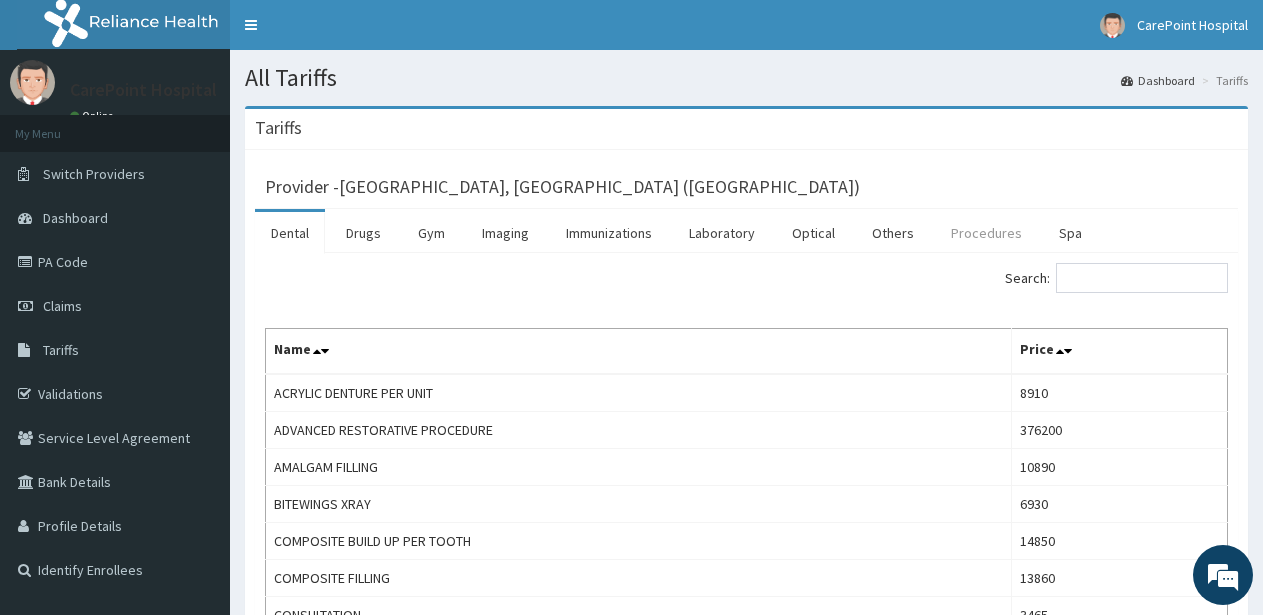 click on "Procedures" at bounding box center (986, 233) 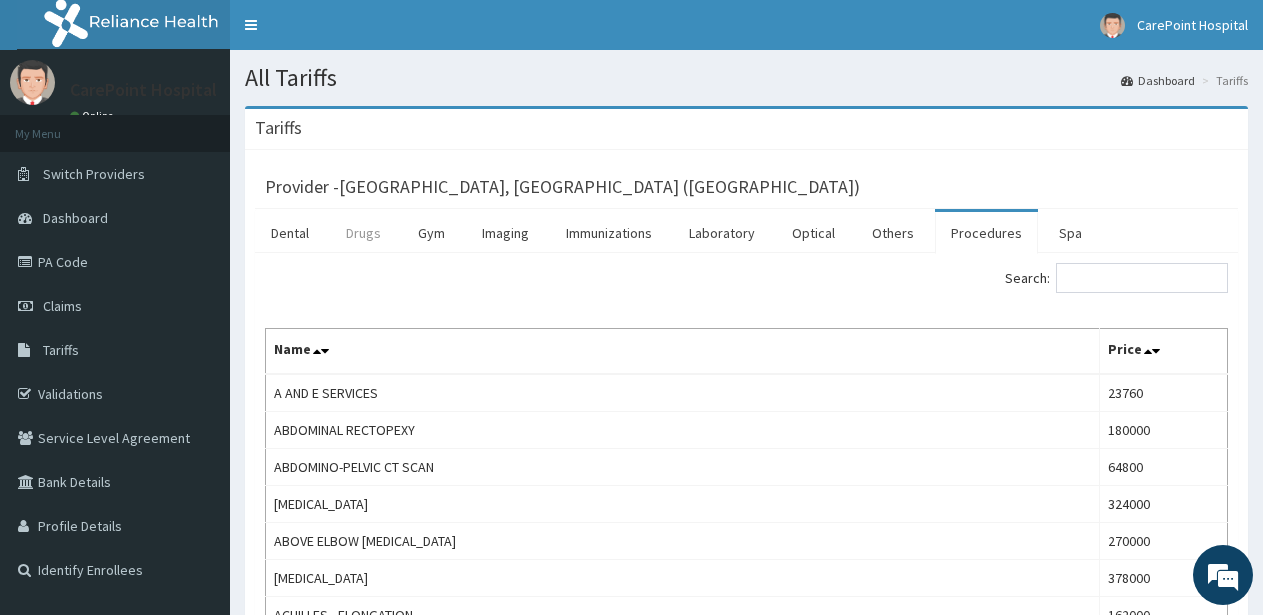 scroll, scrollTop: 0, scrollLeft: 0, axis: both 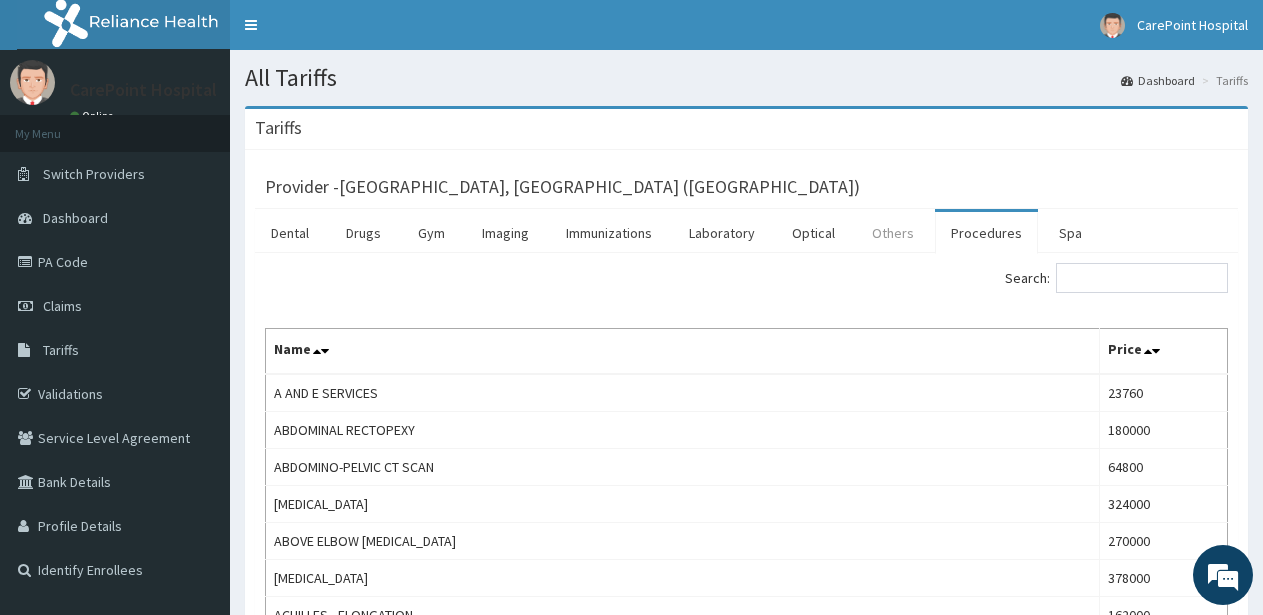 click on "Others" at bounding box center [893, 233] 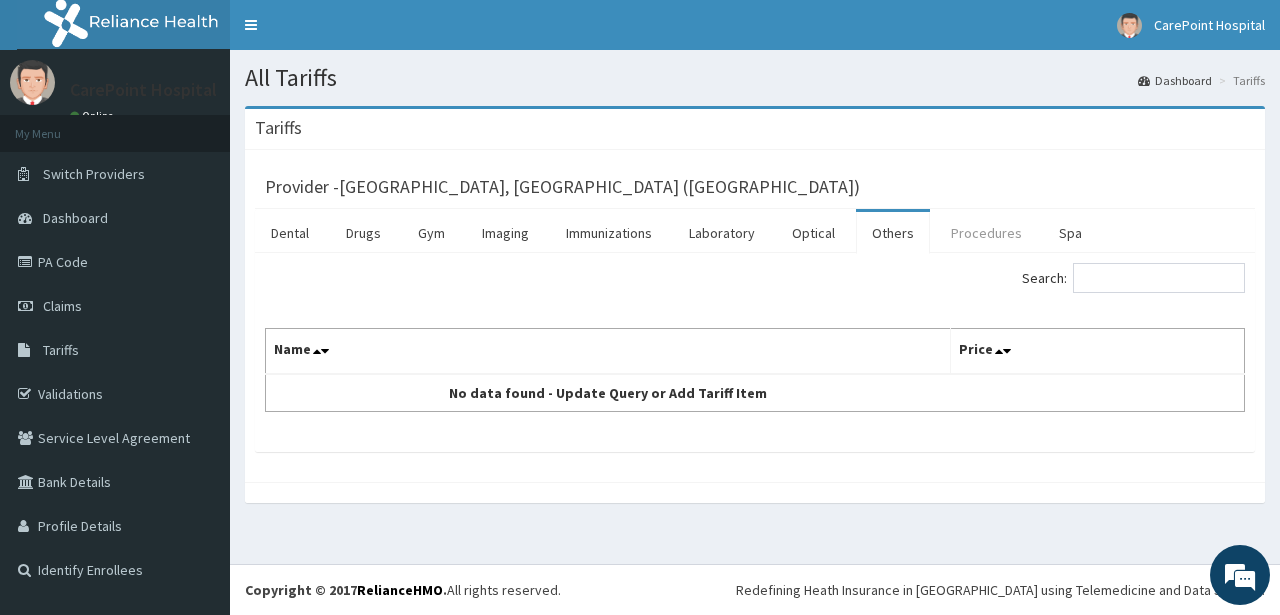 click on "Procedures" at bounding box center (986, 233) 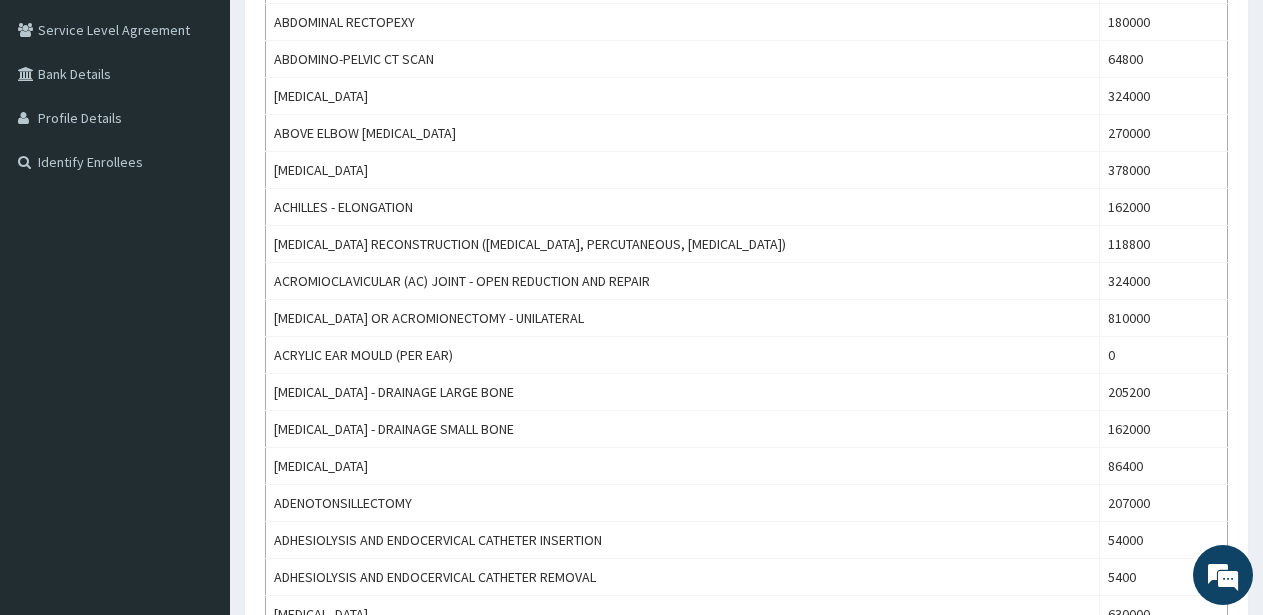 scroll, scrollTop: 0, scrollLeft: 0, axis: both 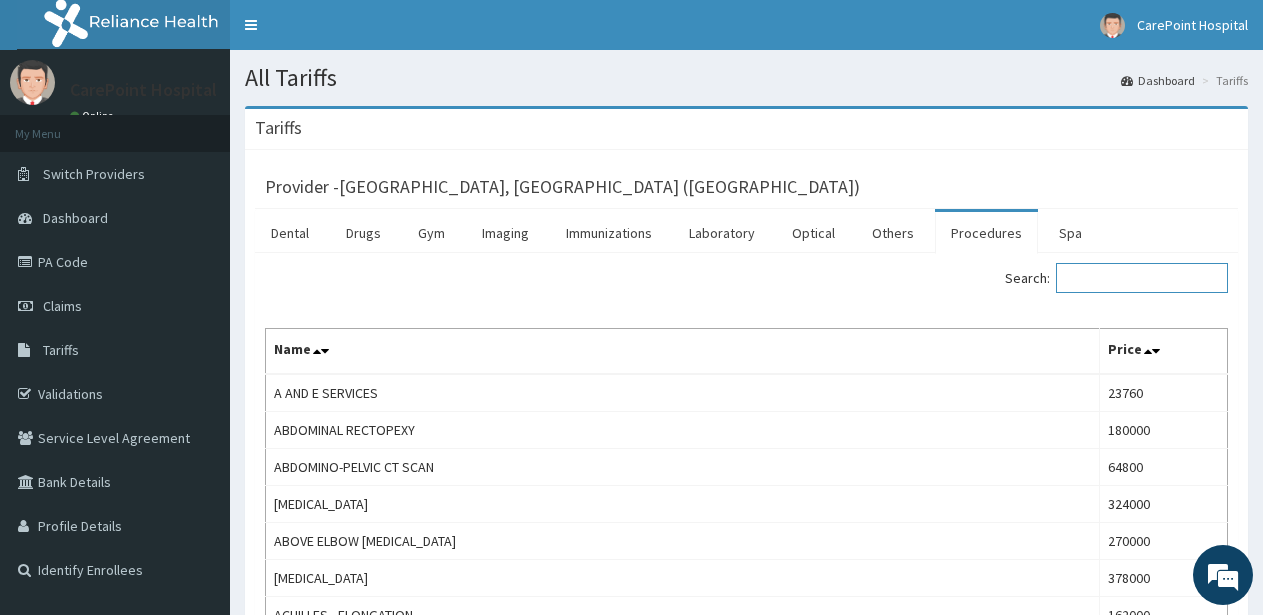 click on "Search:" at bounding box center [1142, 278] 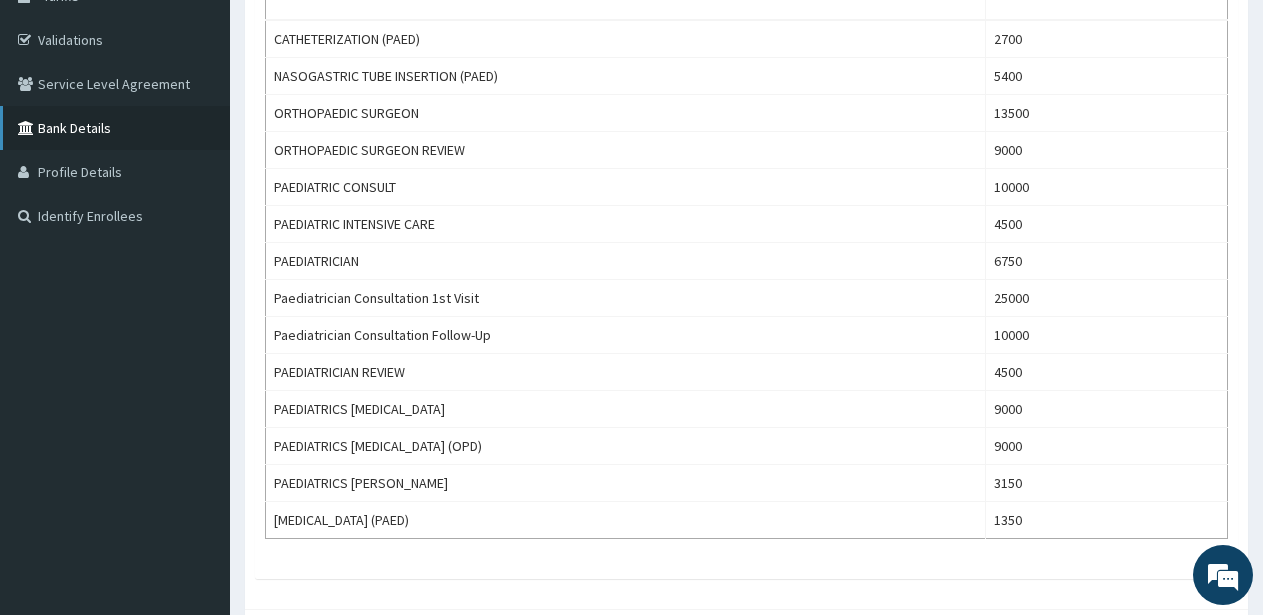 scroll, scrollTop: 0, scrollLeft: 0, axis: both 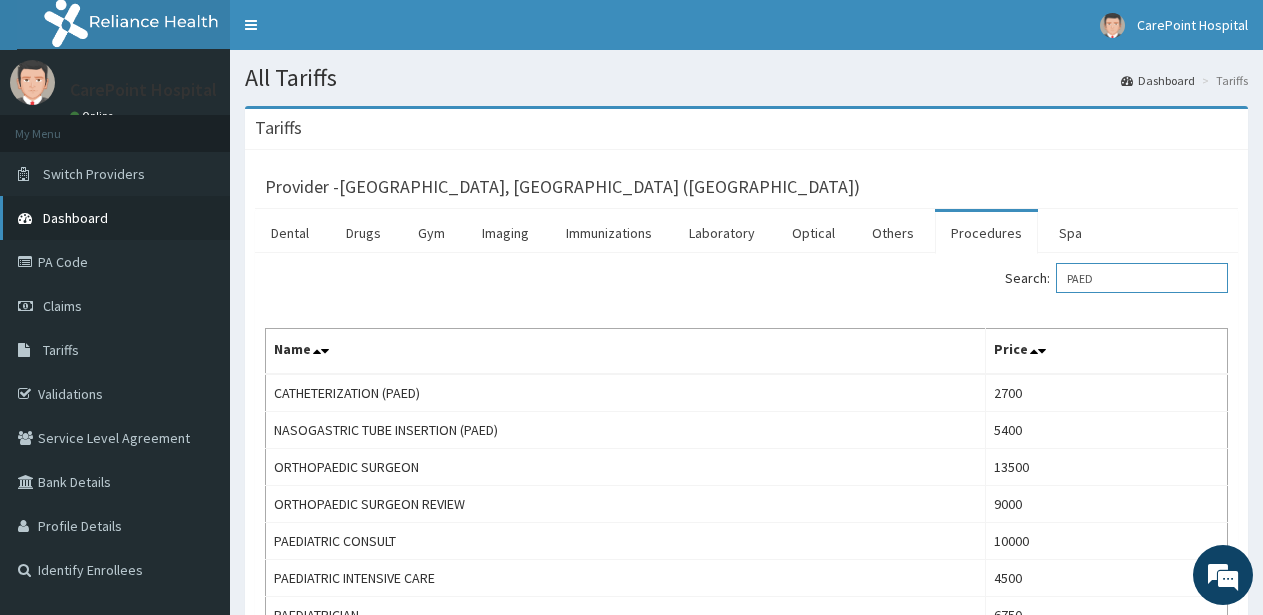 type on "PAED" 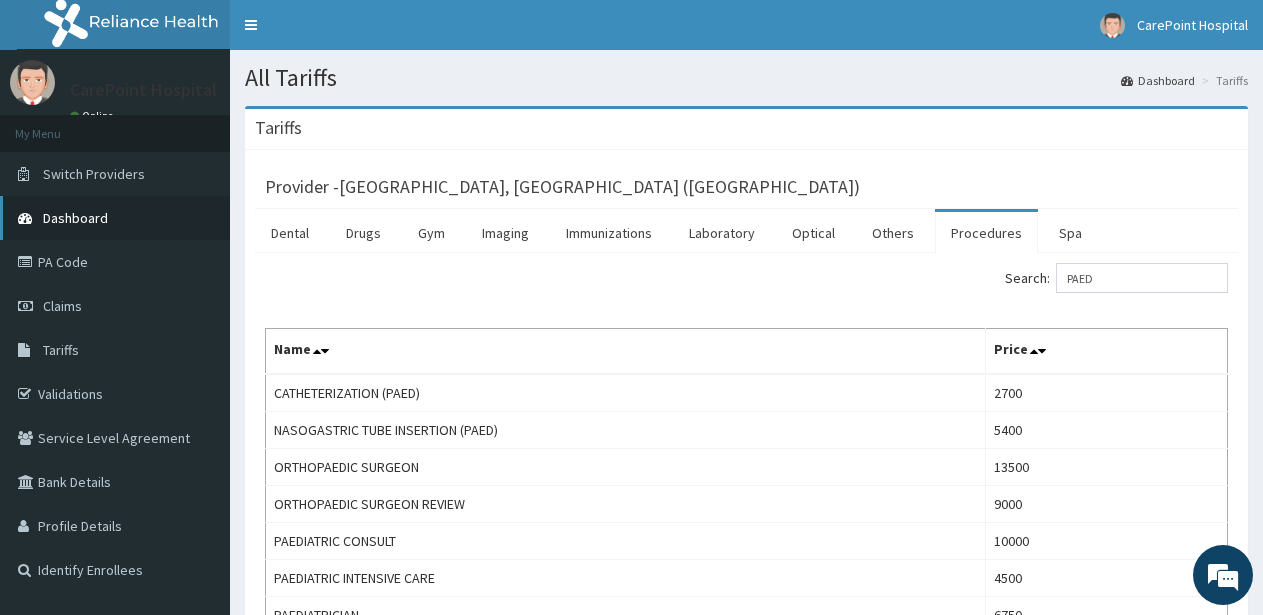 click on "Dashboard" at bounding box center (75, 218) 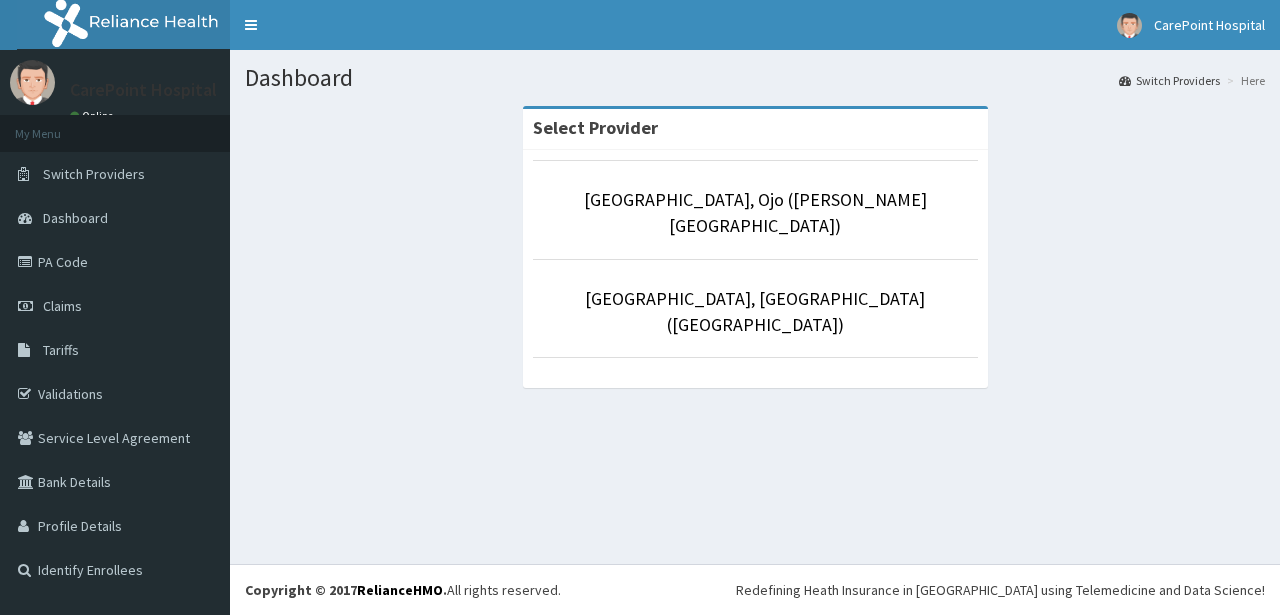 scroll, scrollTop: 0, scrollLeft: 0, axis: both 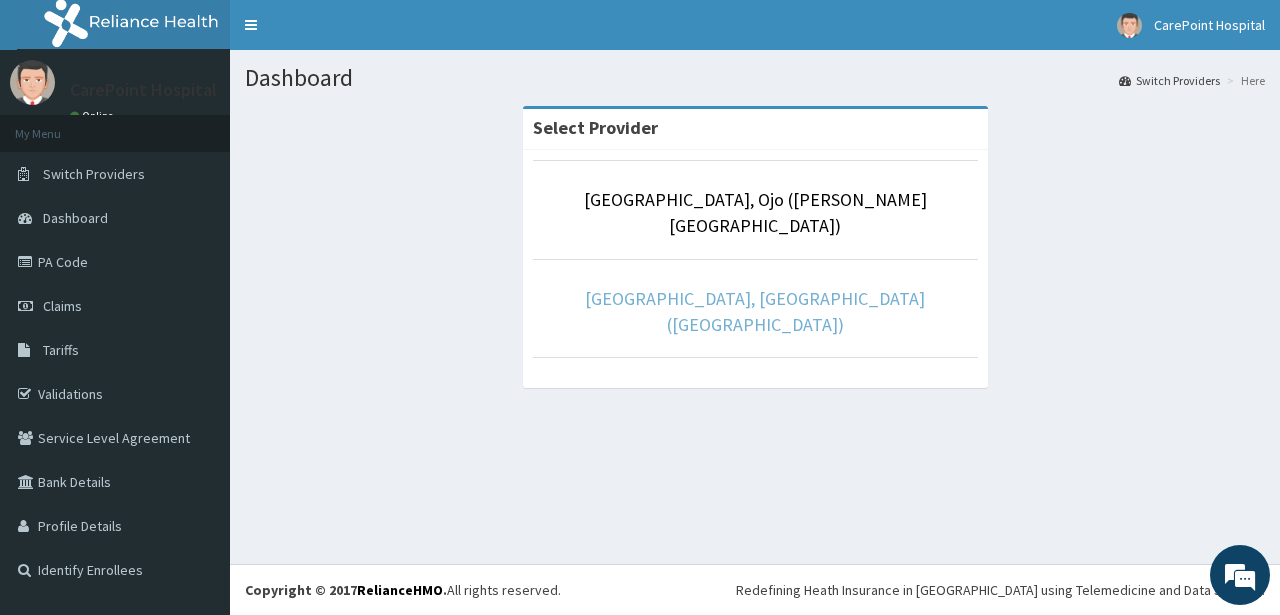 click on "[GEOGRAPHIC_DATA], [GEOGRAPHIC_DATA] ([GEOGRAPHIC_DATA])" at bounding box center (755, 311) 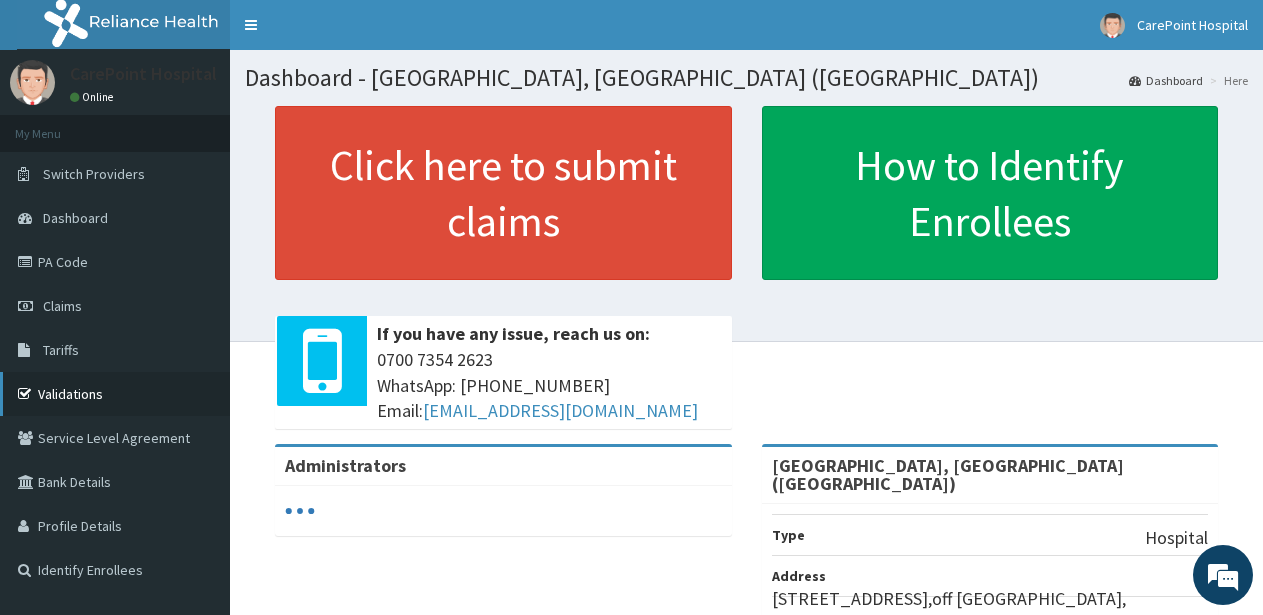 scroll, scrollTop: 0, scrollLeft: 0, axis: both 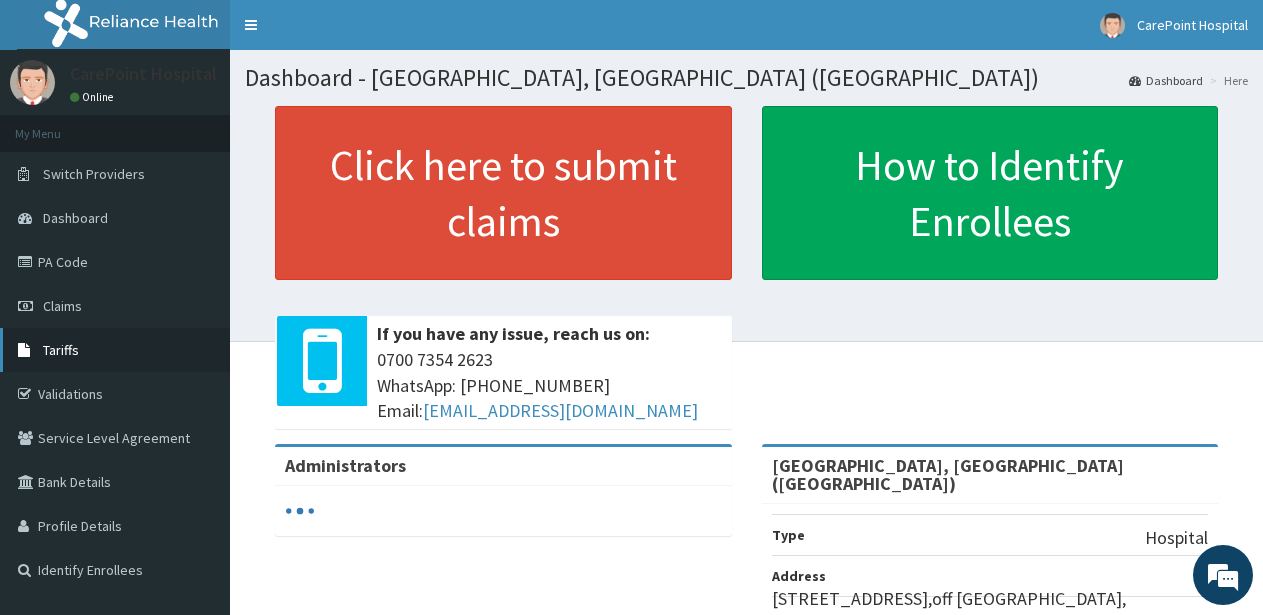 click on "Tariffs" at bounding box center (115, 350) 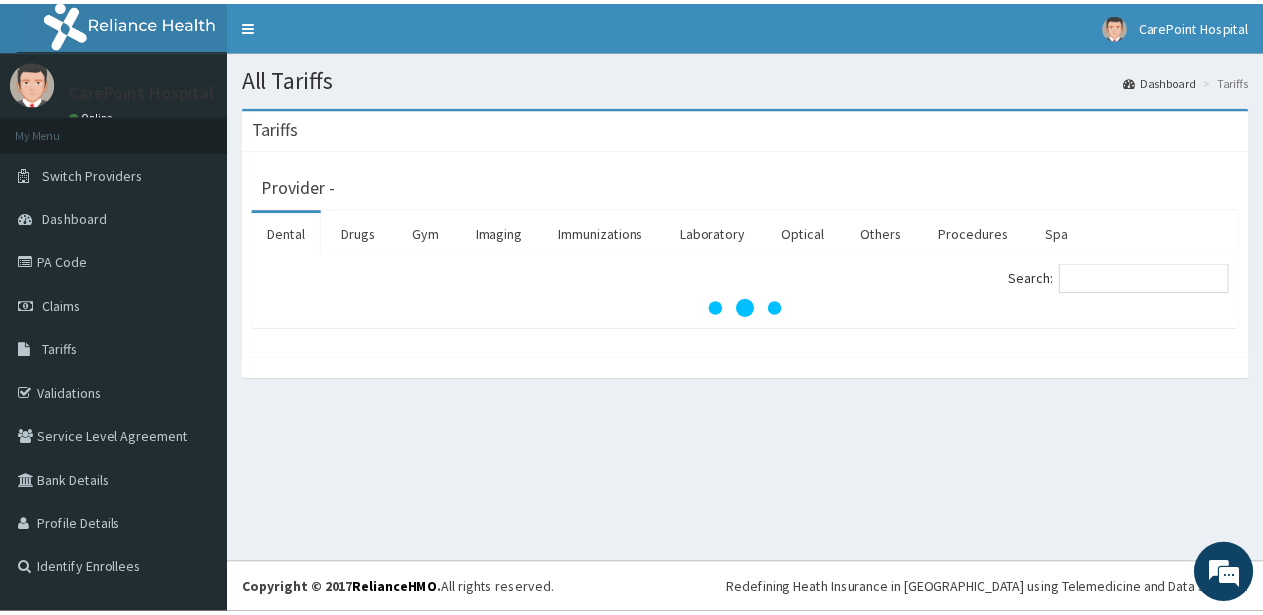 scroll, scrollTop: 0, scrollLeft: 0, axis: both 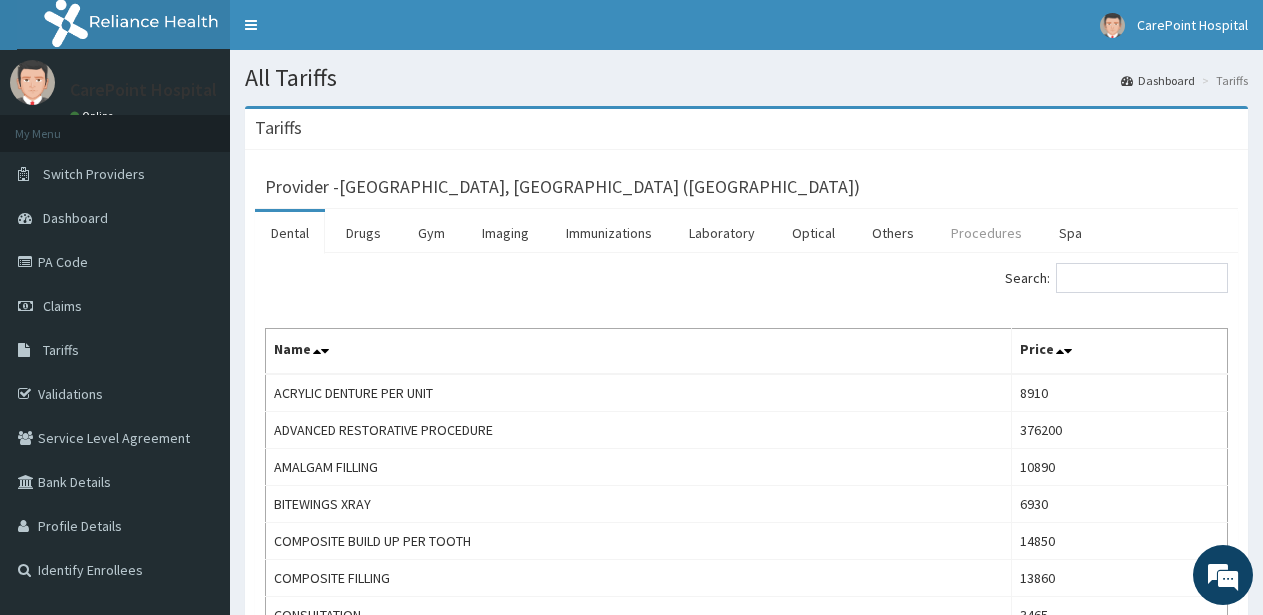 click on "Procedures" at bounding box center [986, 233] 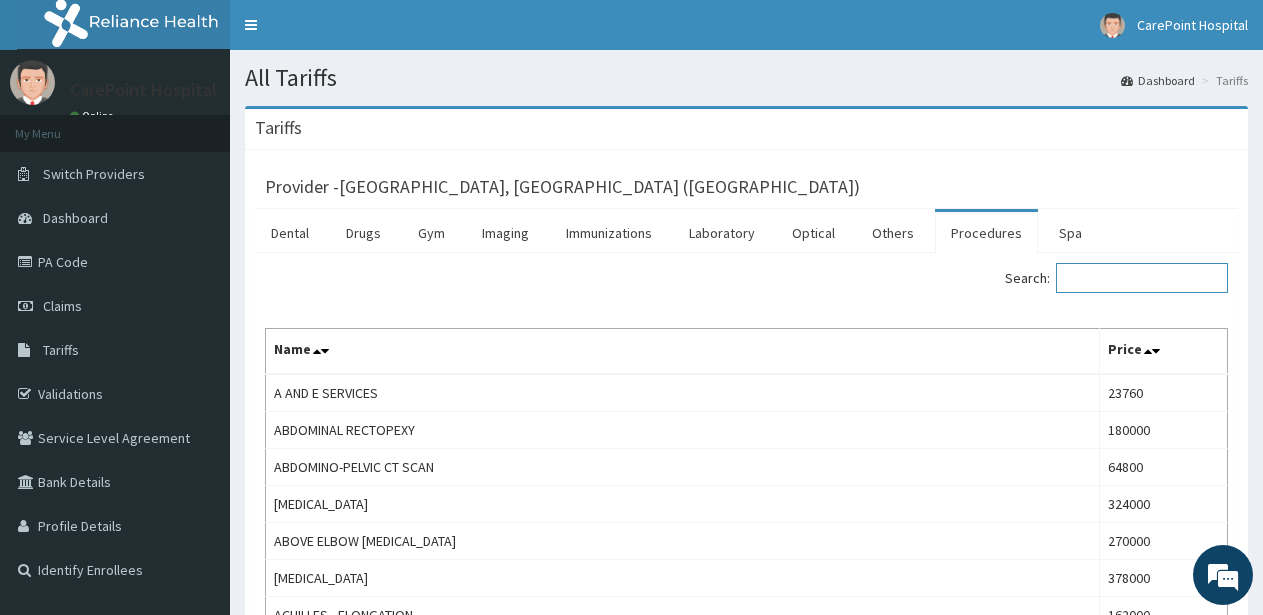 drag, startPoint x: 1112, startPoint y: 278, endPoint x: 1102, endPoint y: 322, distance: 45.122055 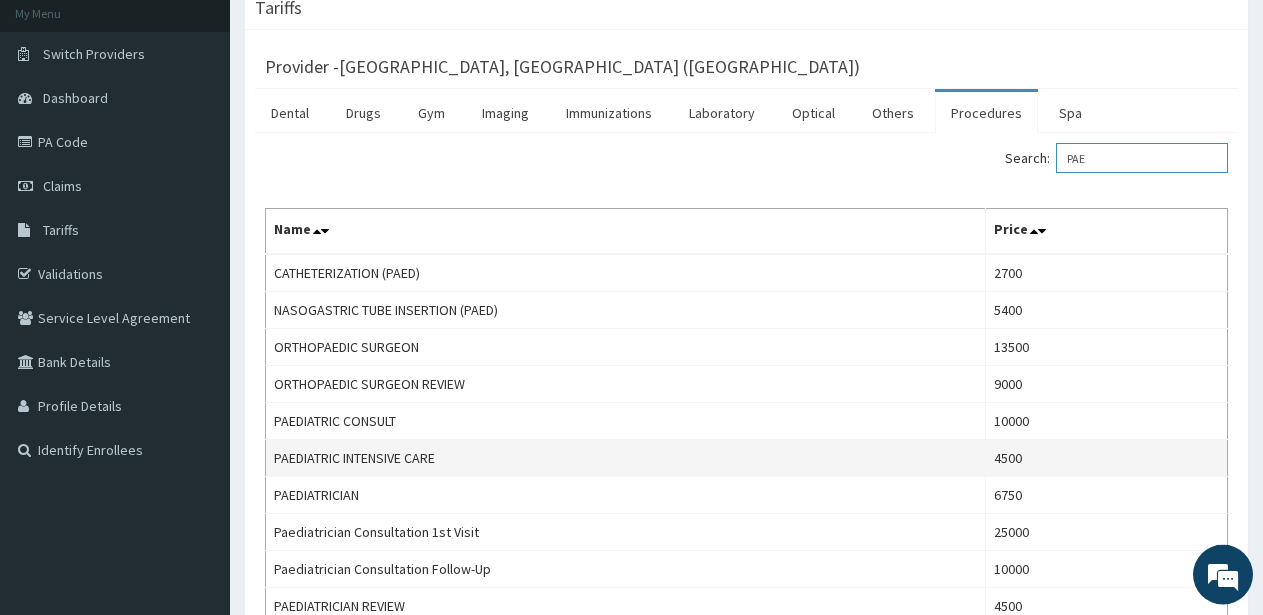 scroll, scrollTop: 408, scrollLeft: 0, axis: vertical 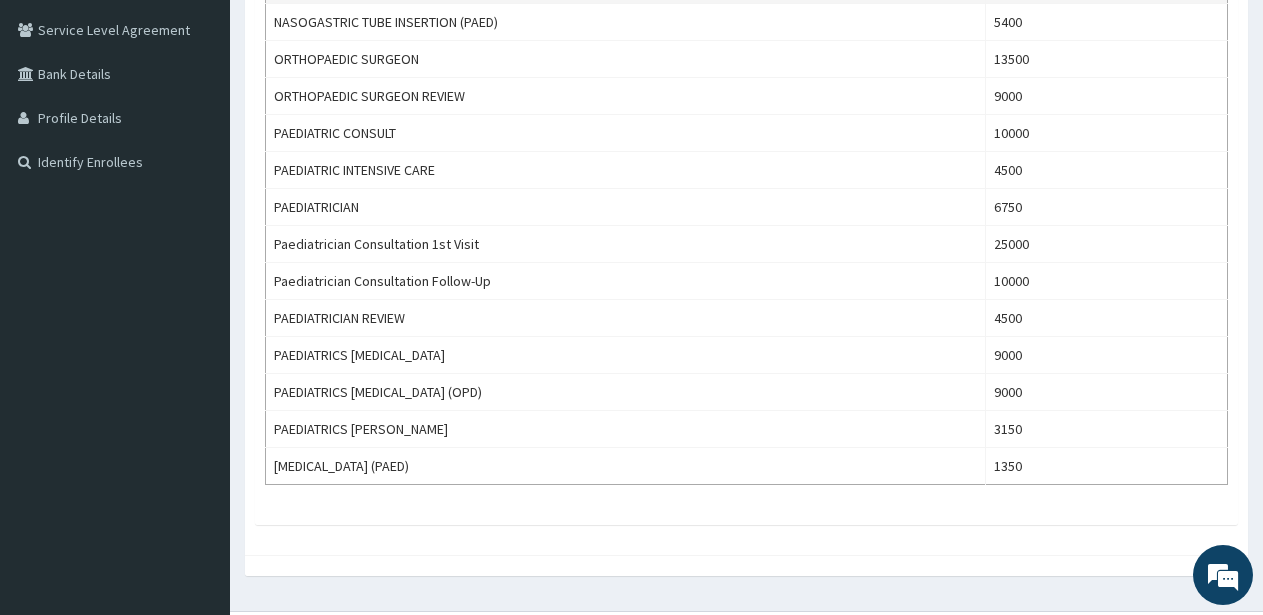 type on "PAE" 